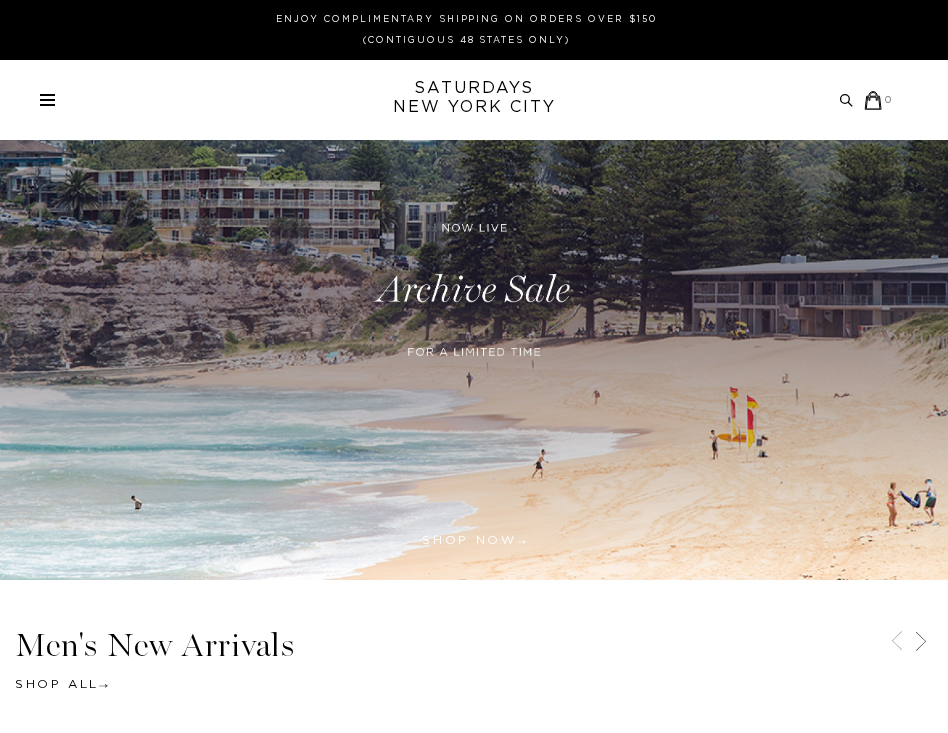 click at bounding box center (47, 105) 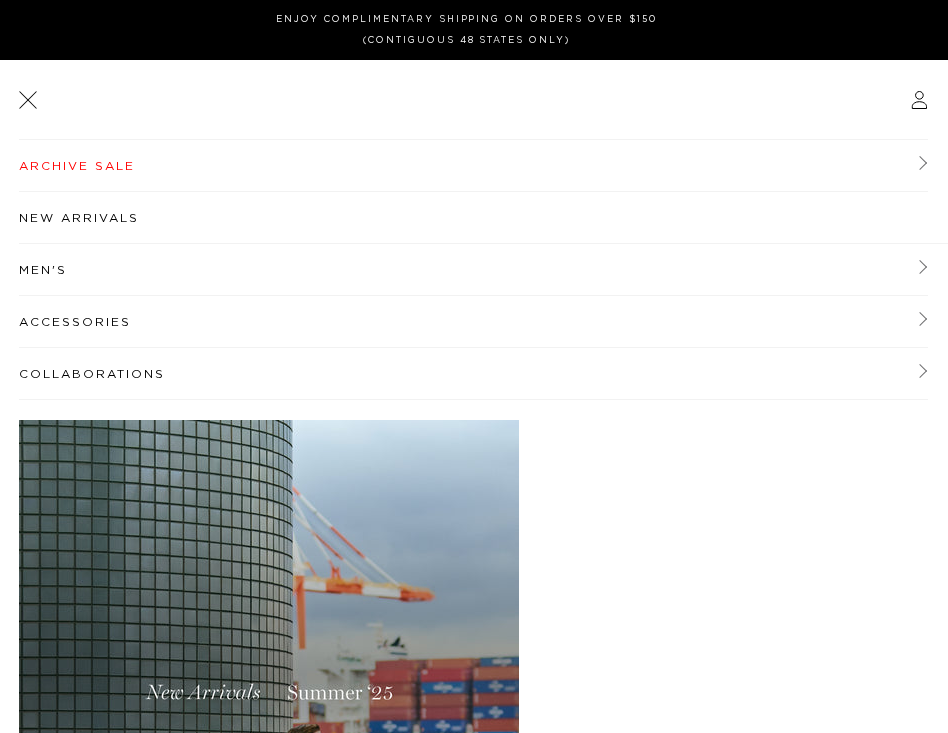 scroll, scrollTop: 0, scrollLeft: 0, axis: both 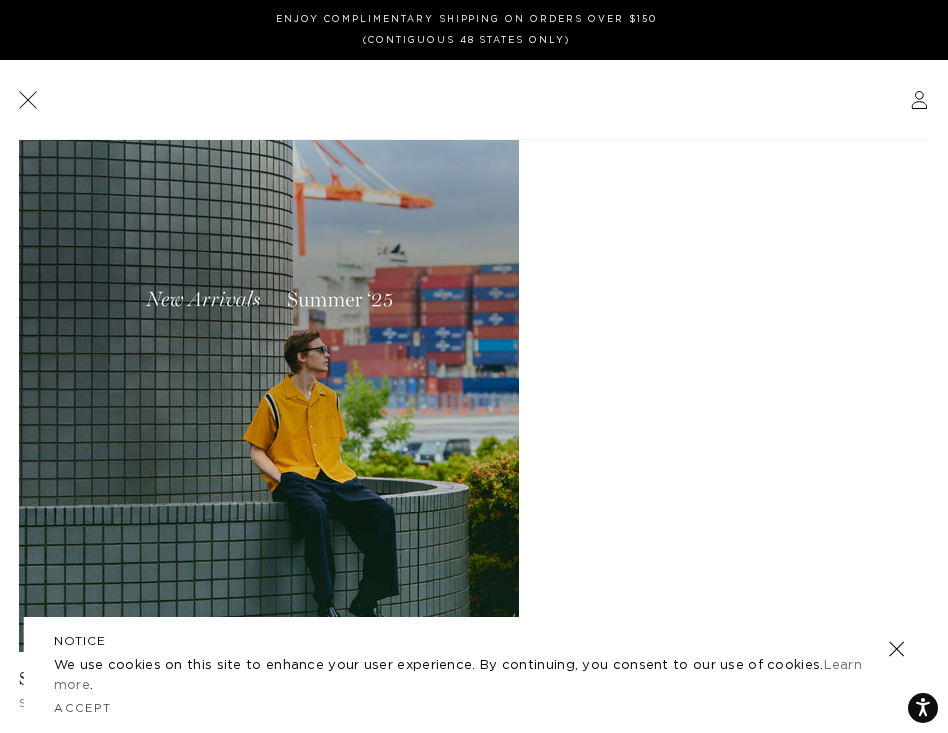 click at bounding box center [896, 649] 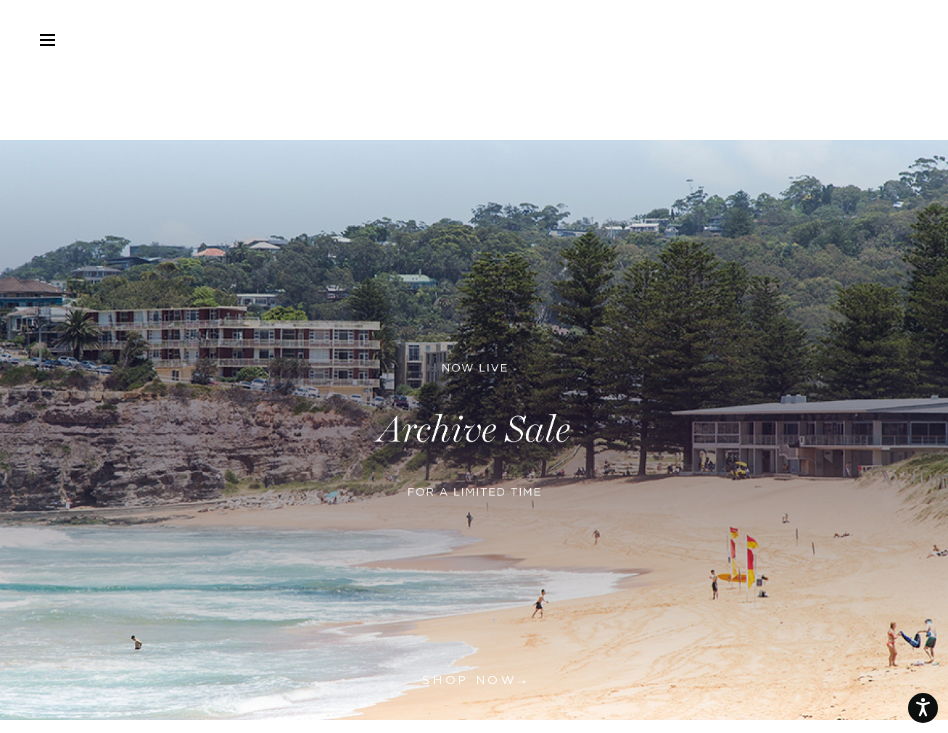 scroll, scrollTop: 644, scrollLeft: 0, axis: vertical 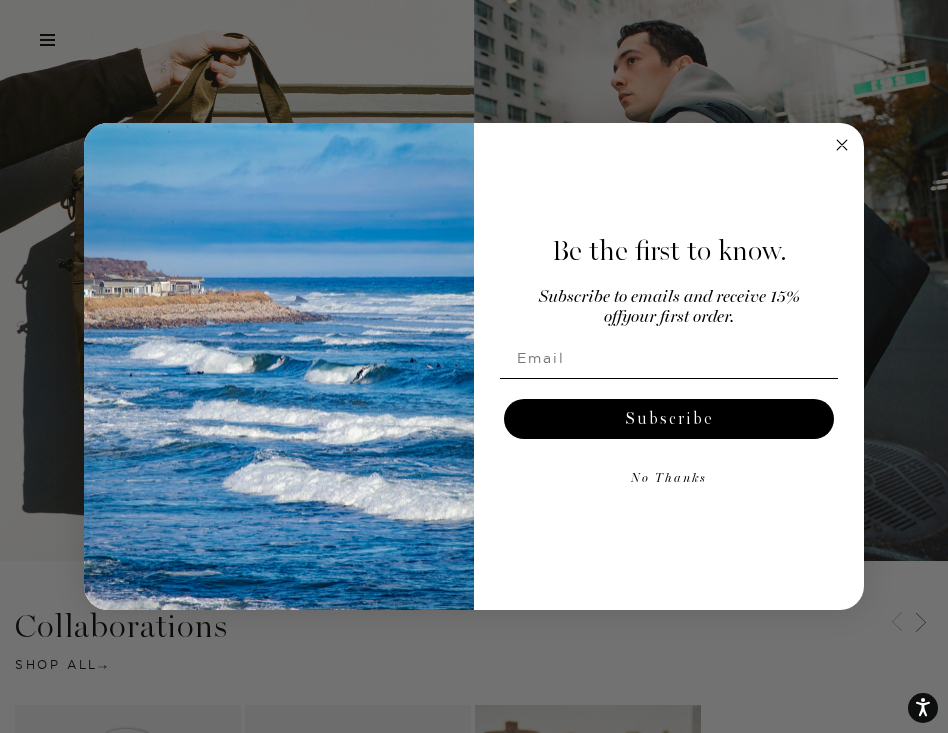 click 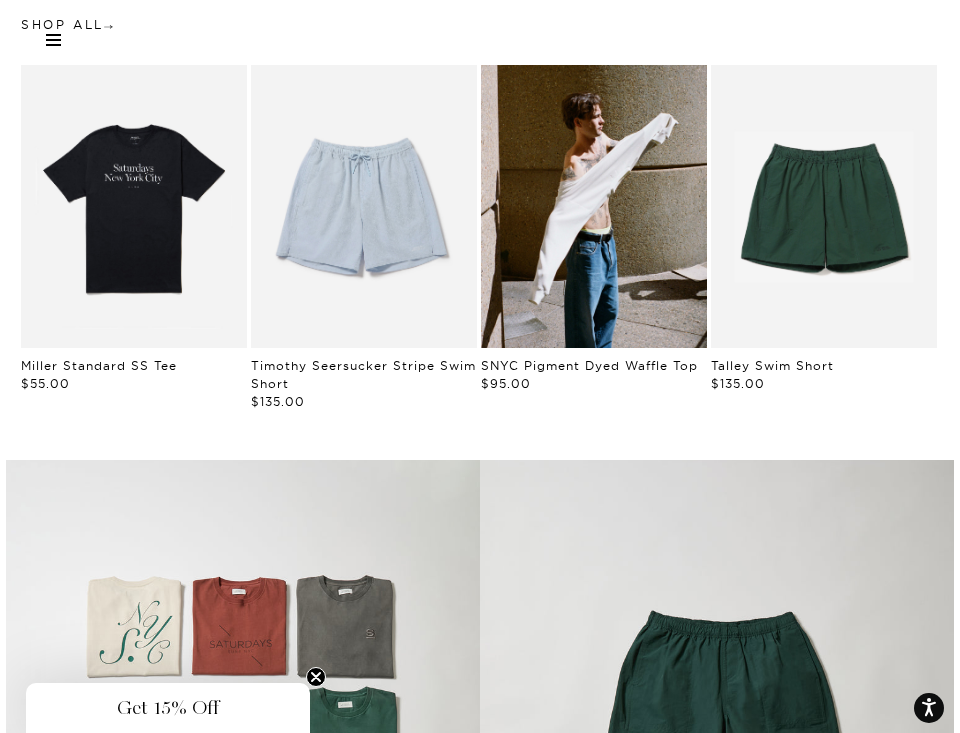 scroll, scrollTop: 0, scrollLeft: 0, axis: both 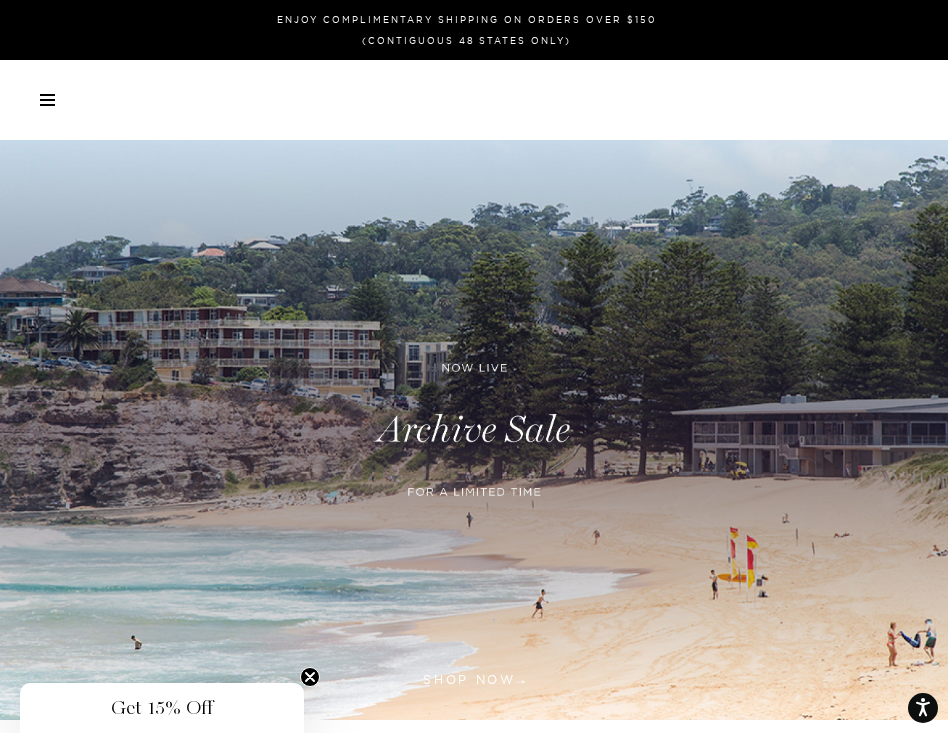 click at bounding box center [47, 100] 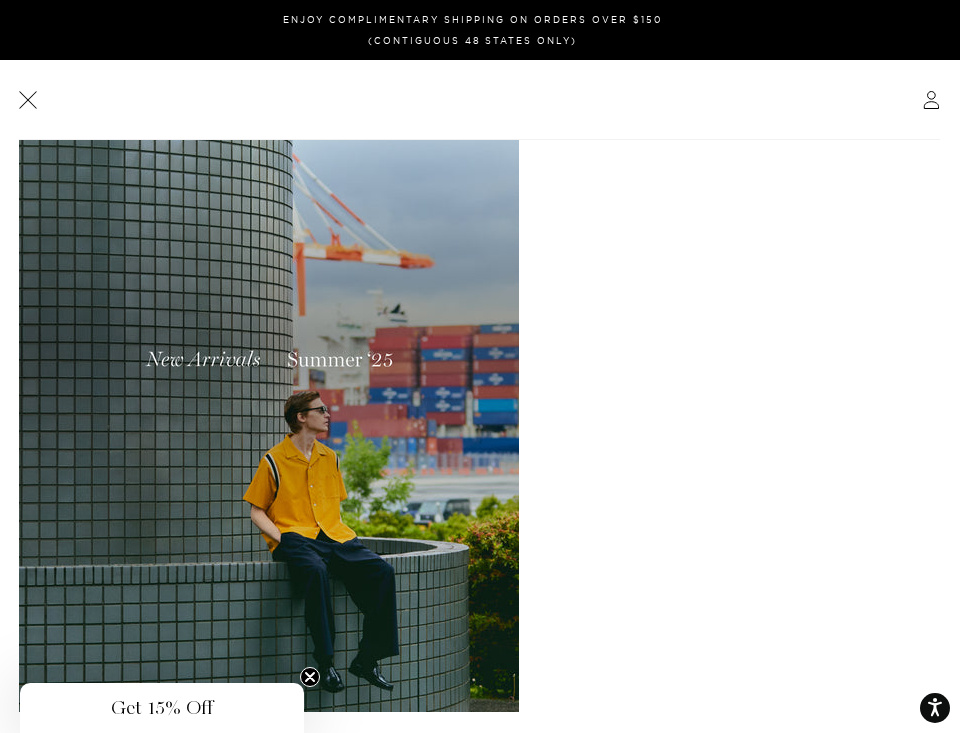 scroll, scrollTop: 0, scrollLeft: 0, axis: both 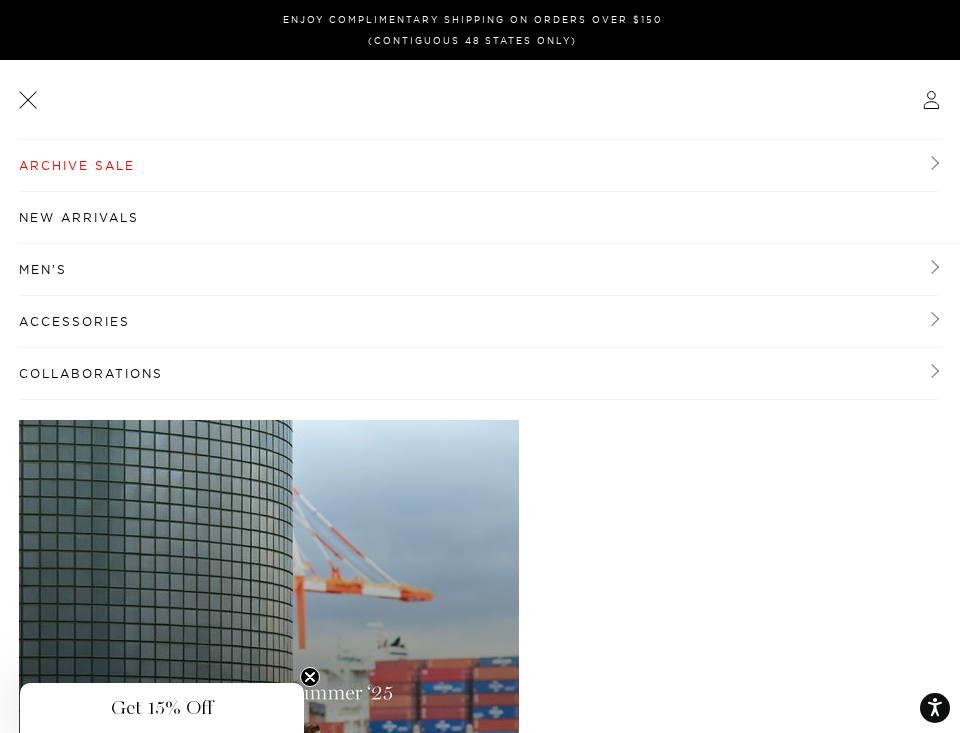 click on "Archive Sale" at bounding box center [479, 166] 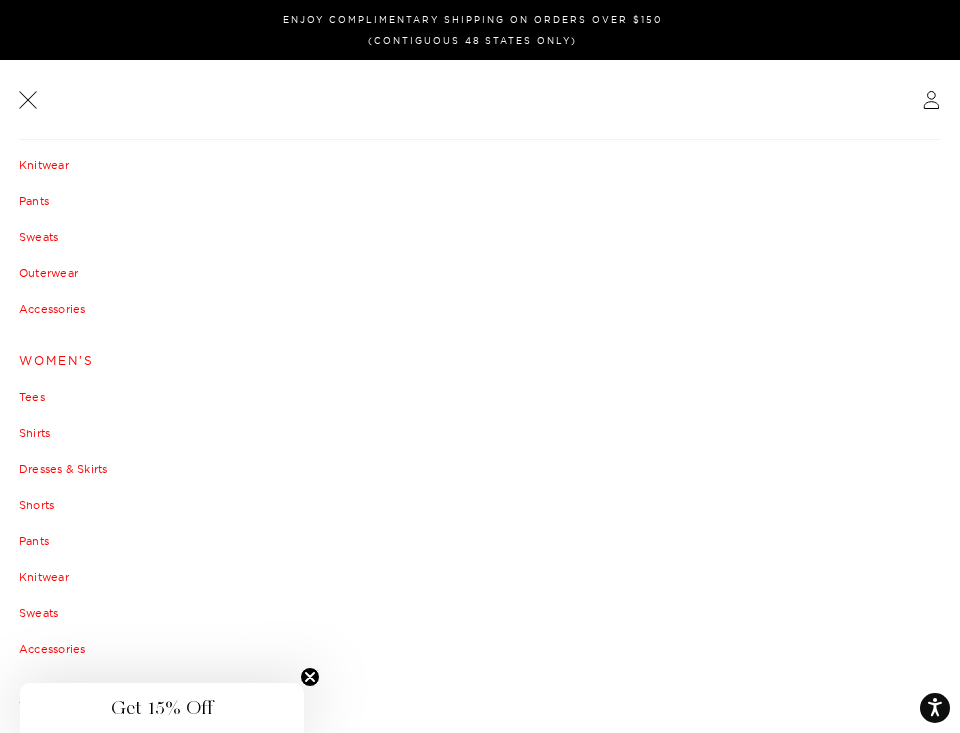 scroll, scrollTop: 245, scrollLeft: 0, axis: vertical 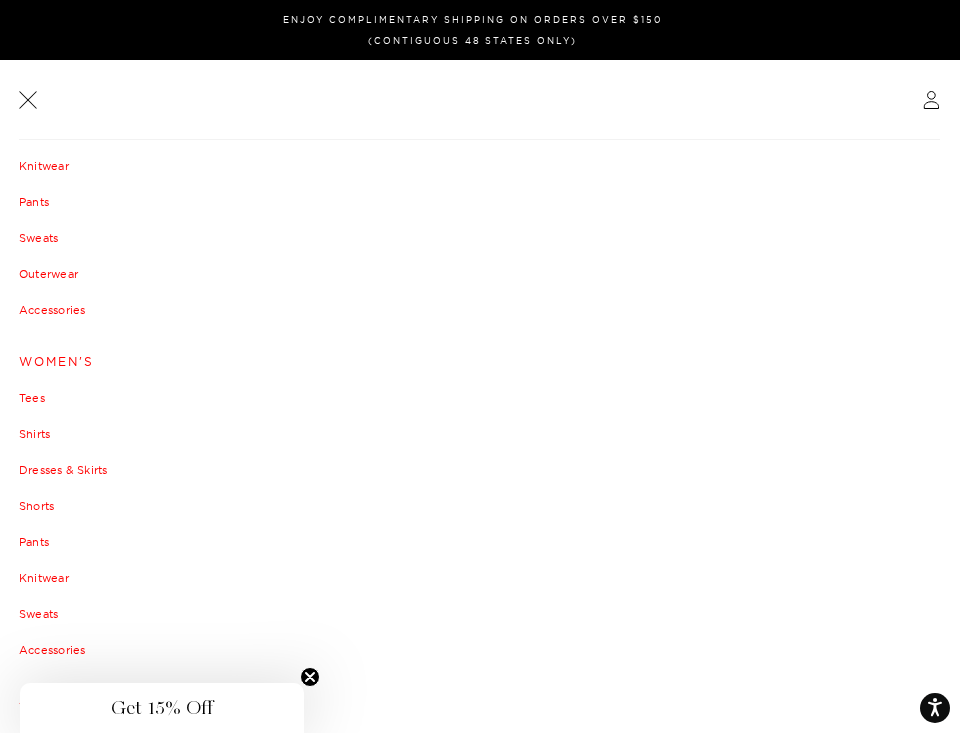 click on "Women's" at bounding box center [480, 362] 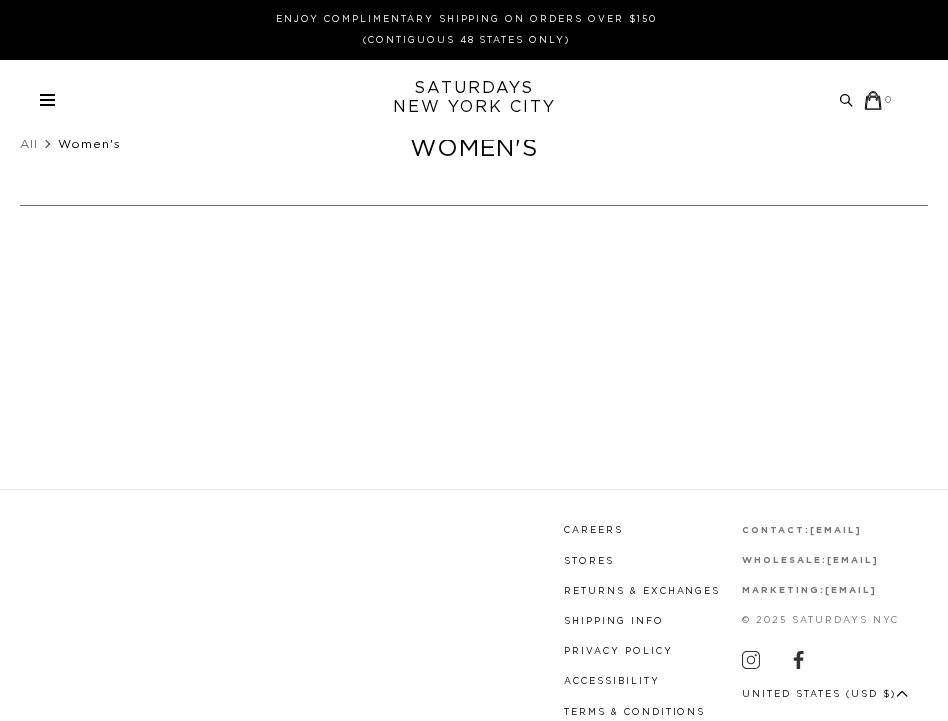 scroll, scrollTop: 0, scrollLeft: 0, axis: both 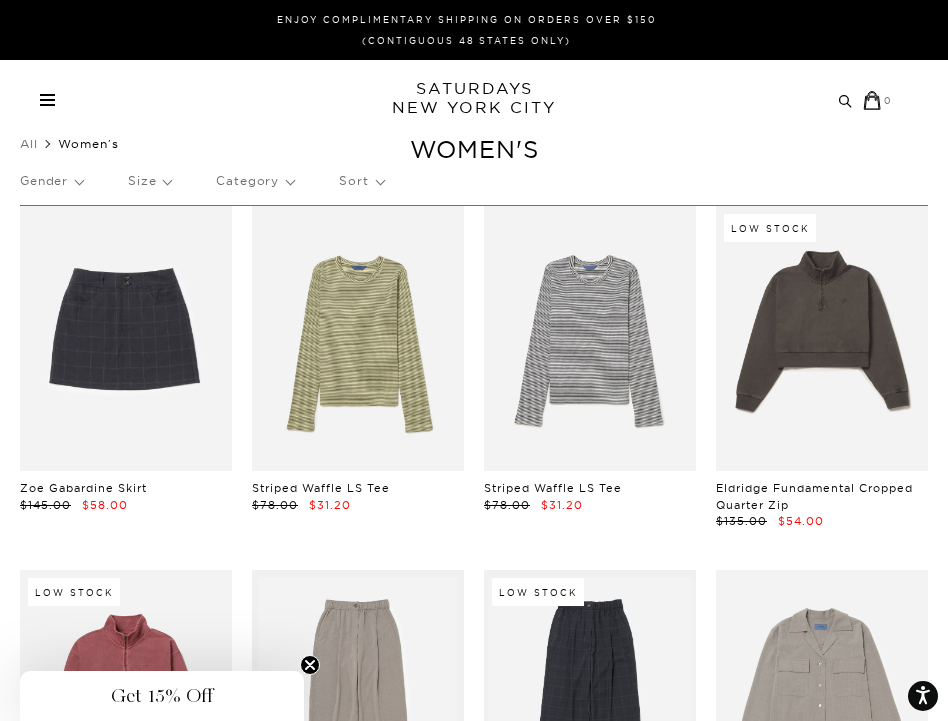 click 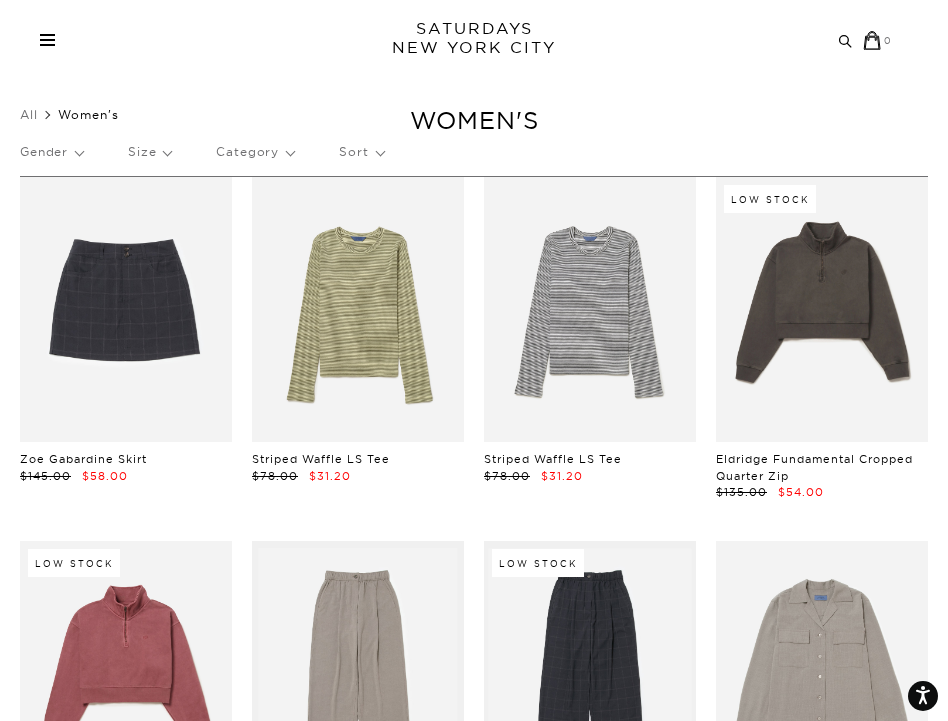 scroll, scrollTop: 396, scrollLeft: 0, axis: vertical 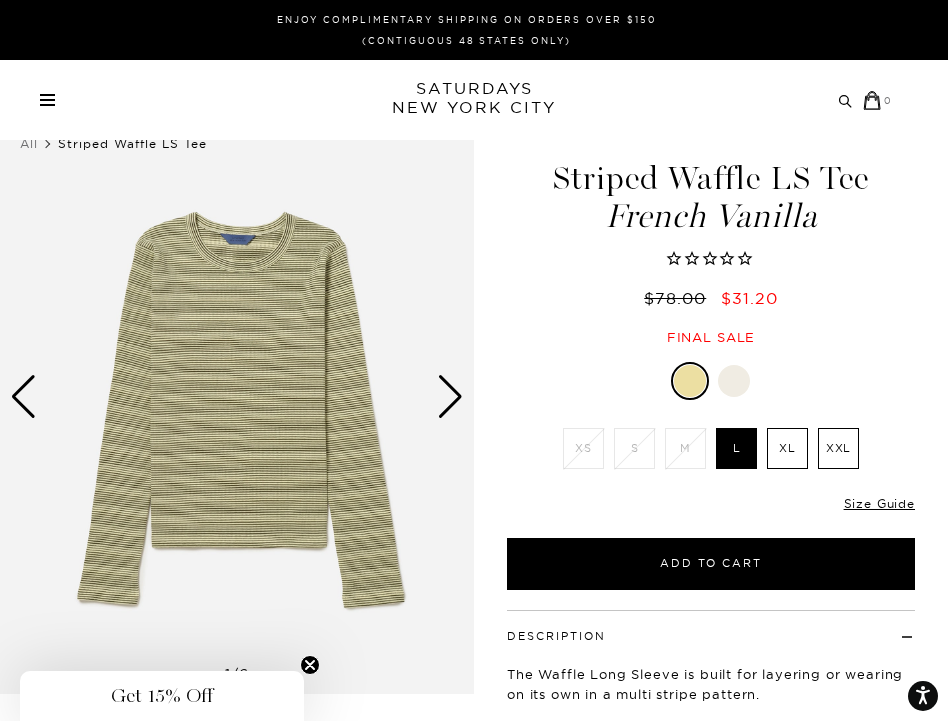 click at bounding box center [734, 381] 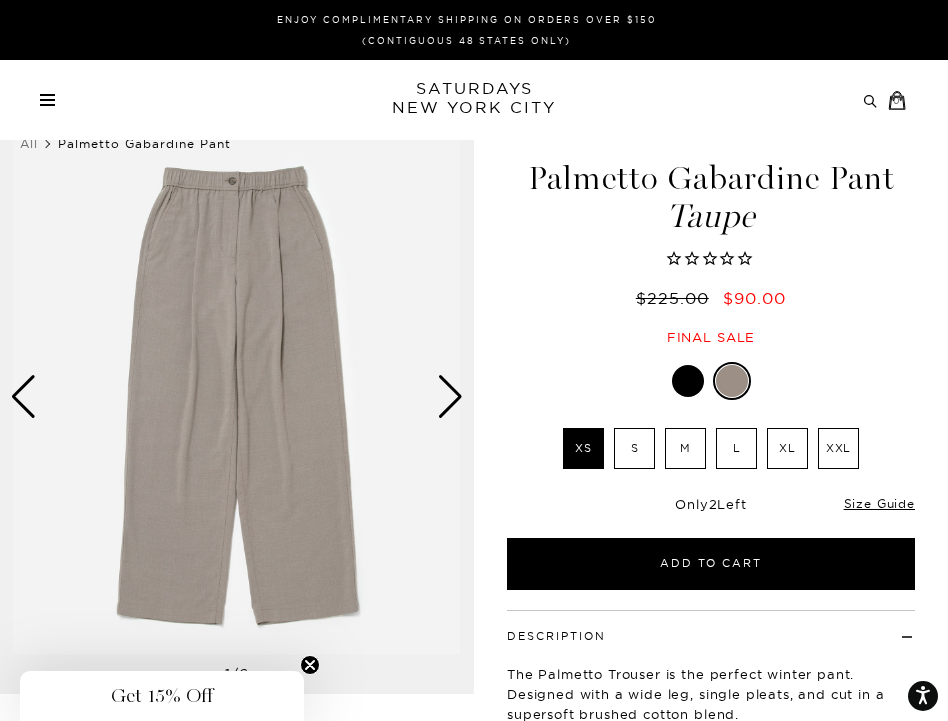 scroll, scrollTop: 0, scrollLeft: 0, axis: both 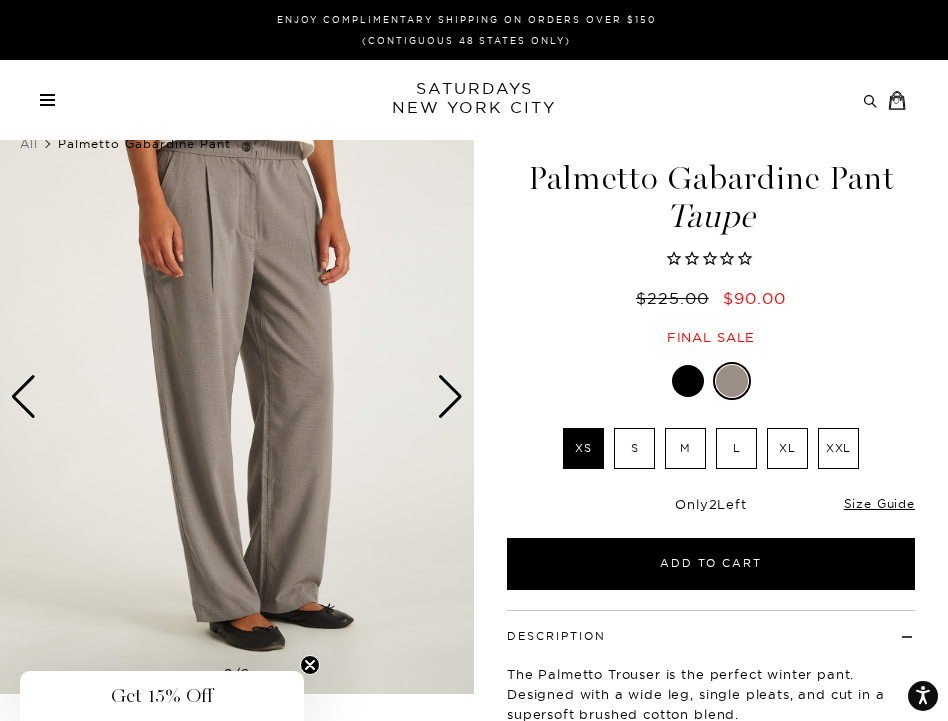 click 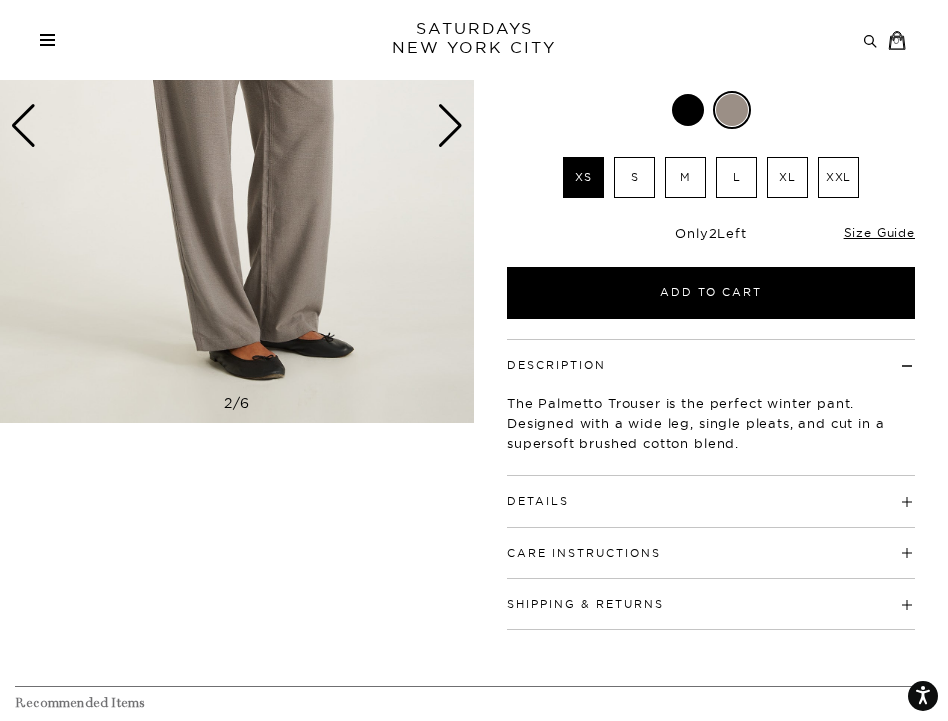 scroll, scrollTop: 272, scrollLeft: 0, axis: vertical 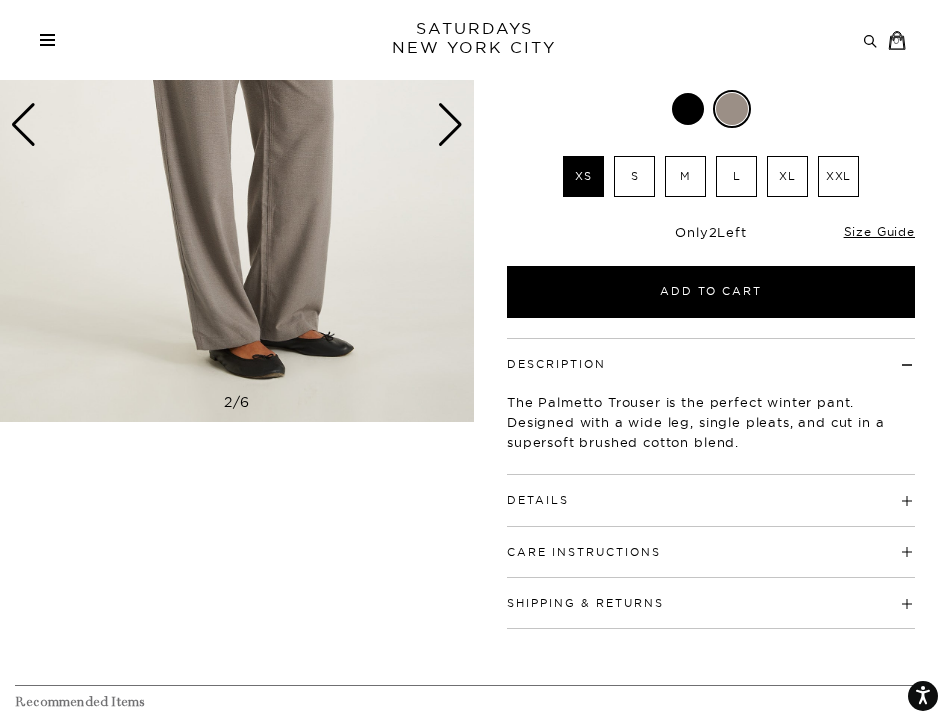 click on "Details" at bounding box center [711, 491] 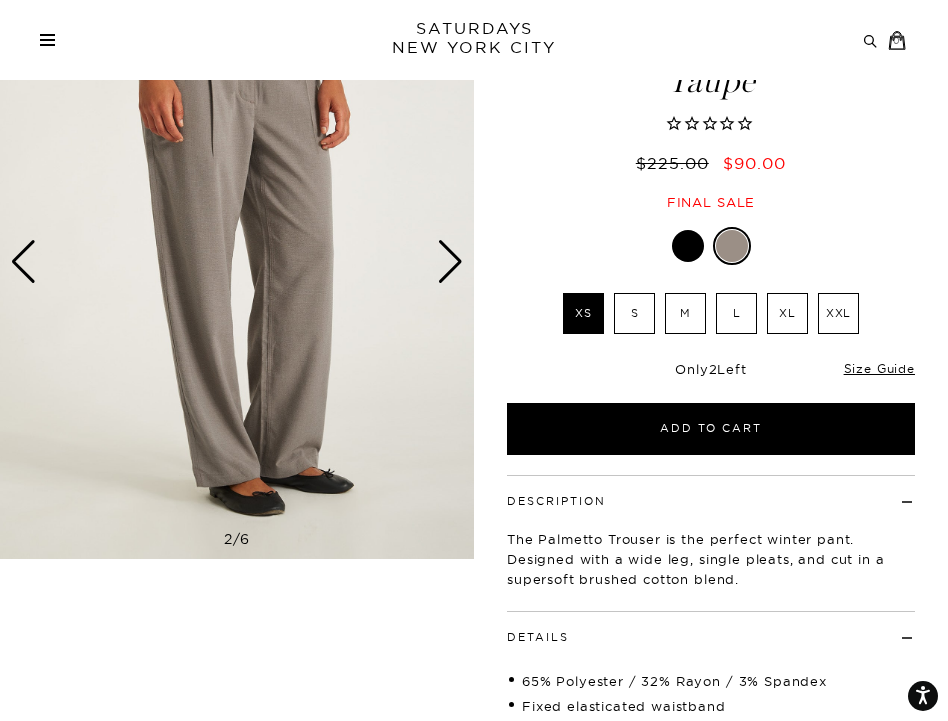 scroll, scrollTop: 0, scrollLeft: 0, axis: both 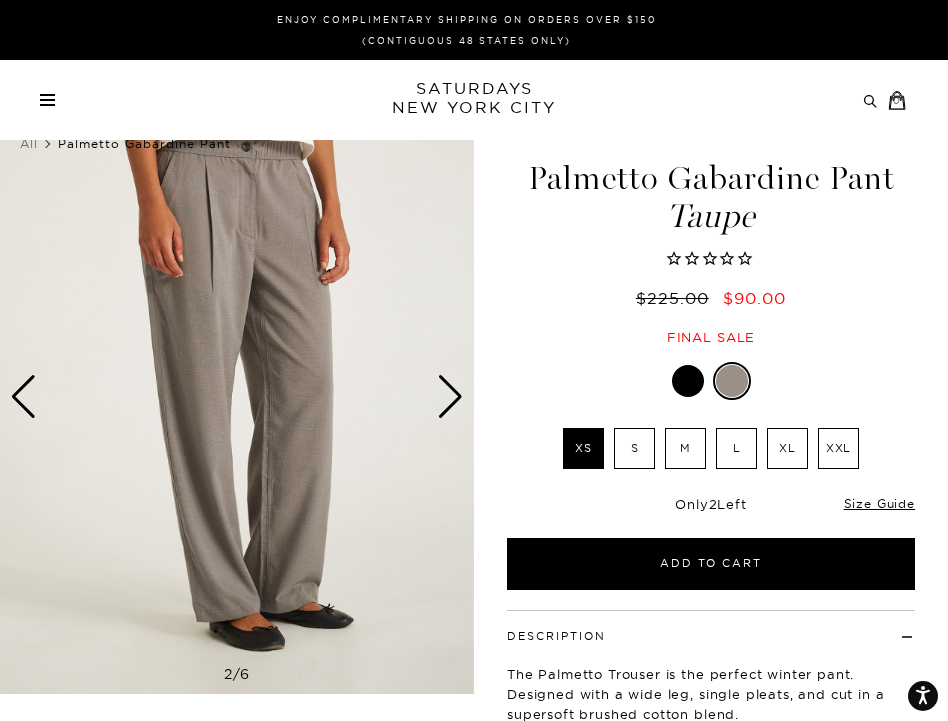 click at bounding box center [450, 397] 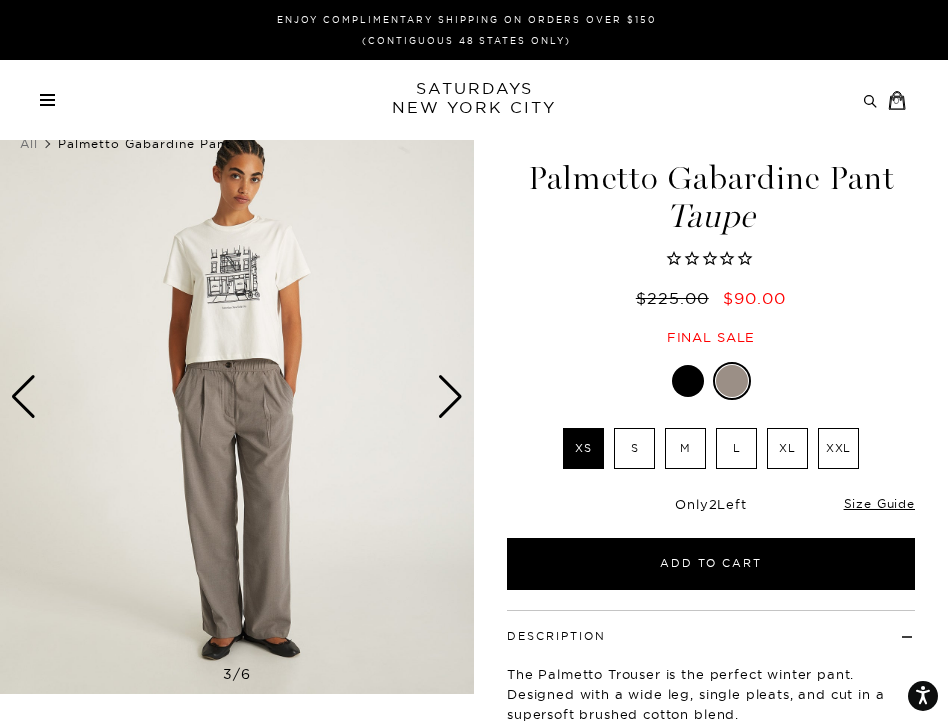 click at bounding box center (450, 397) 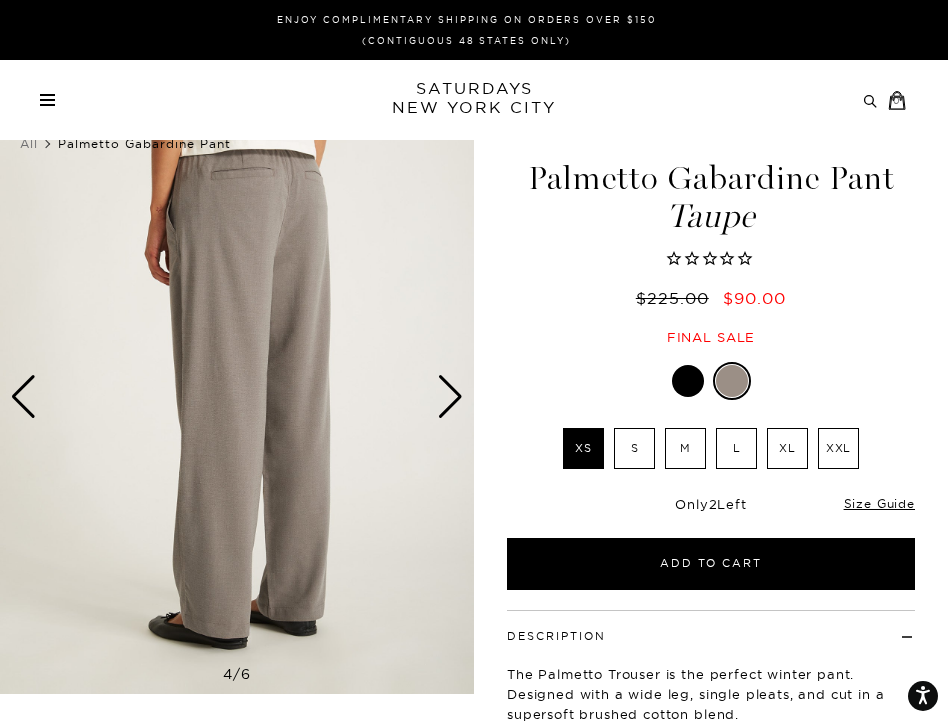 click at bounding box center (450, 397) 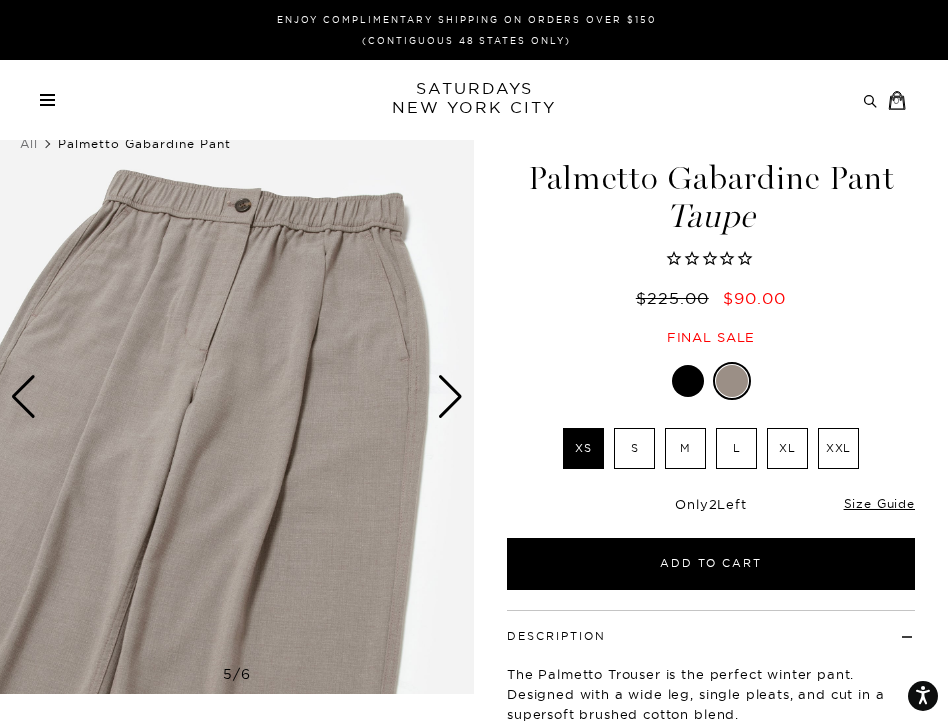 click at bounding box center (450, 397) 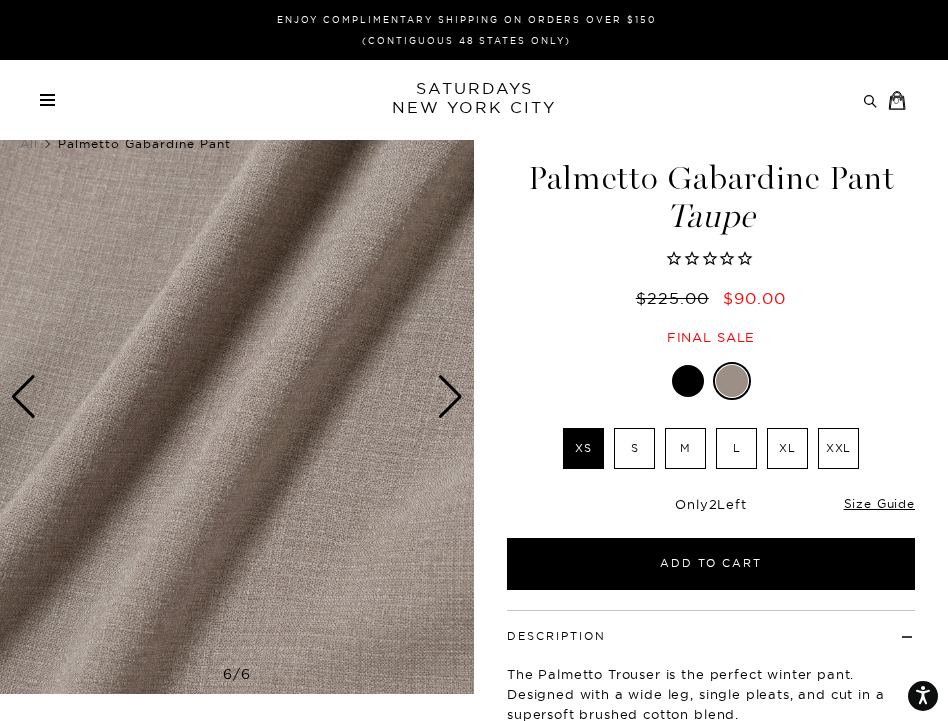 click at bounding box center [450, 397] 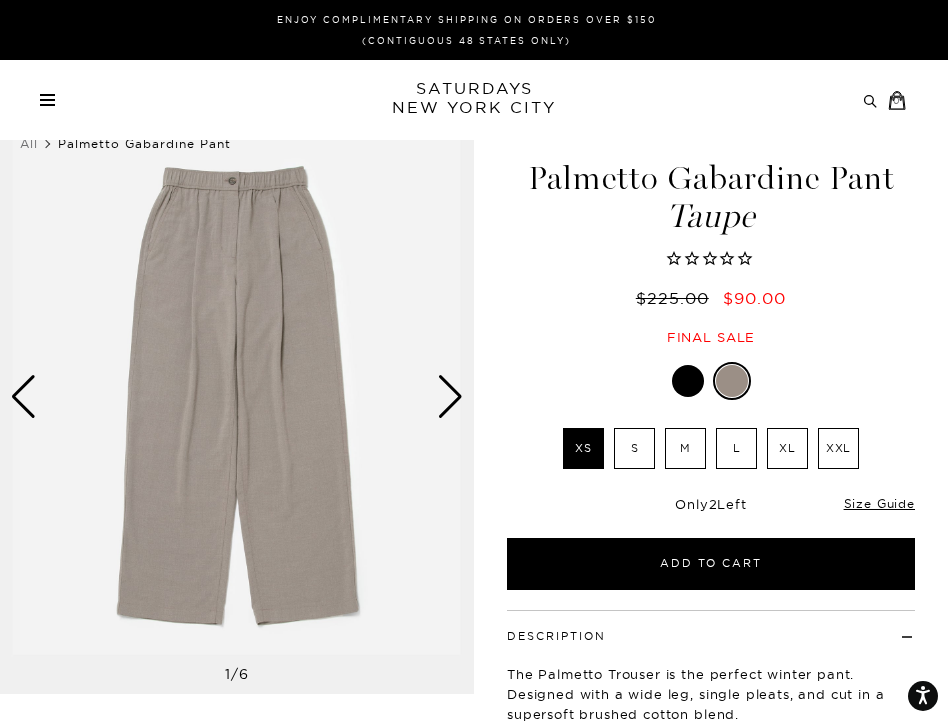 click at bounding box center [688, 381] 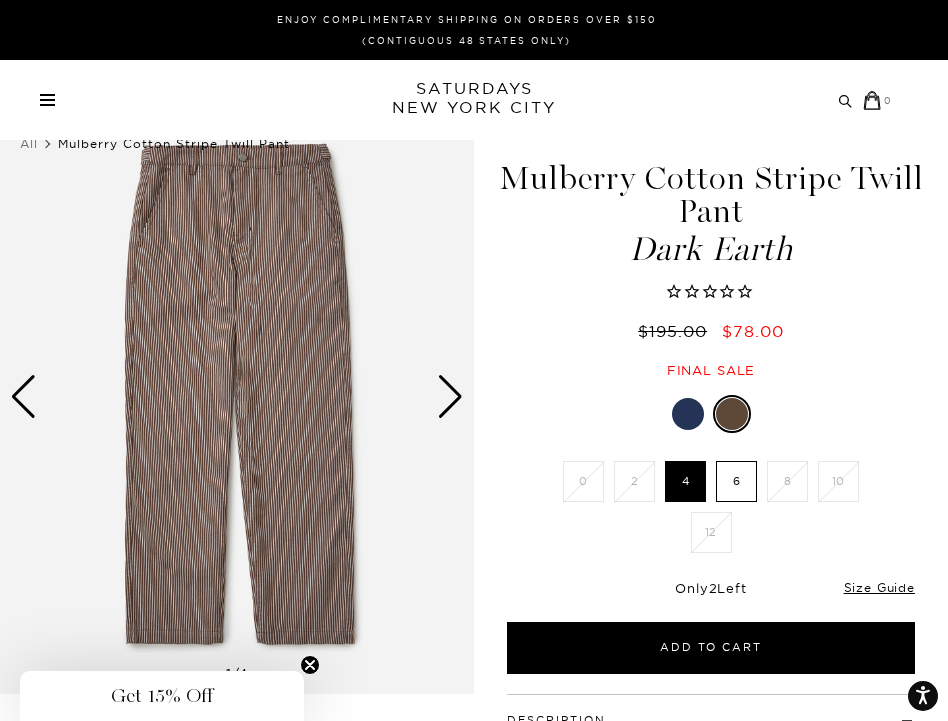 scroll, scrollTop: 0, scrollLeft: 0, axis: both 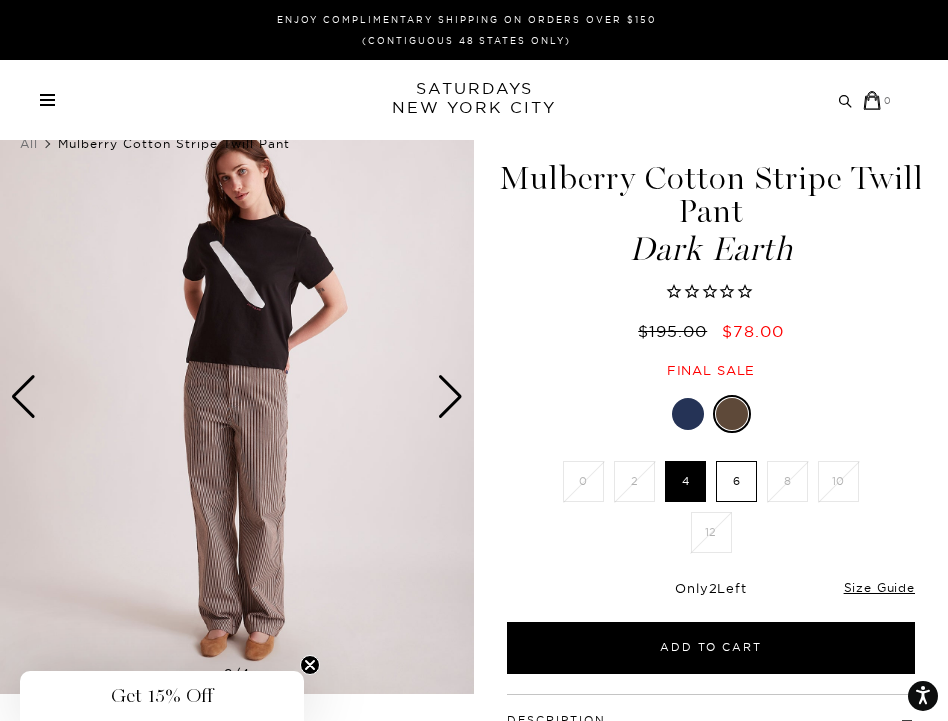 click at bounding box center [450, 397] 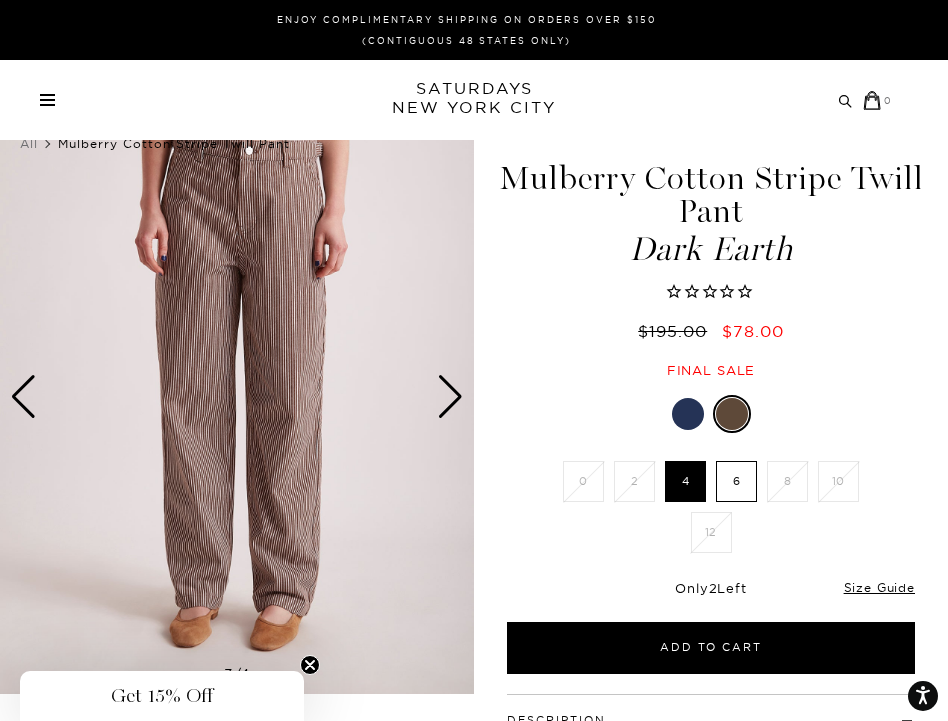 click at bounding box center [450, 397] 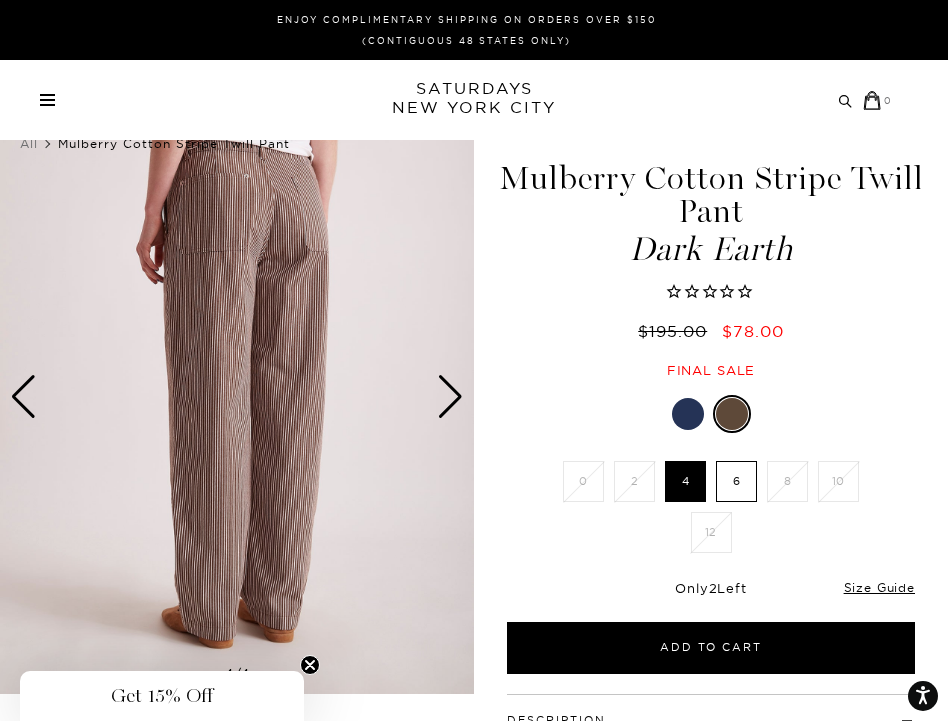 click at bounding box center [688, 414] 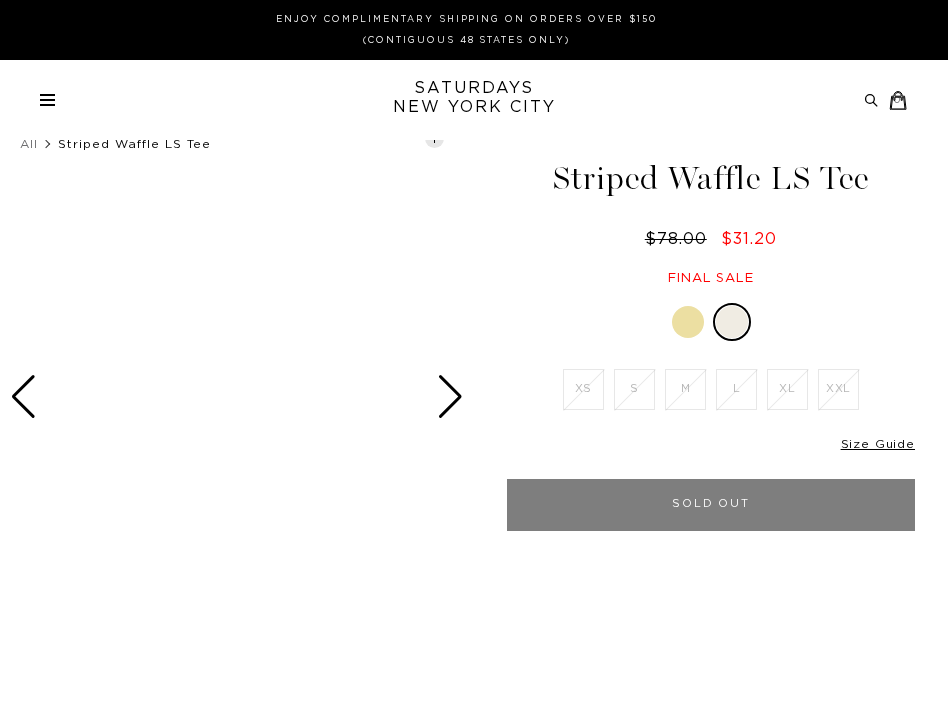 scroll, scrollTop: 0, scrollLeft: 0, axis: both 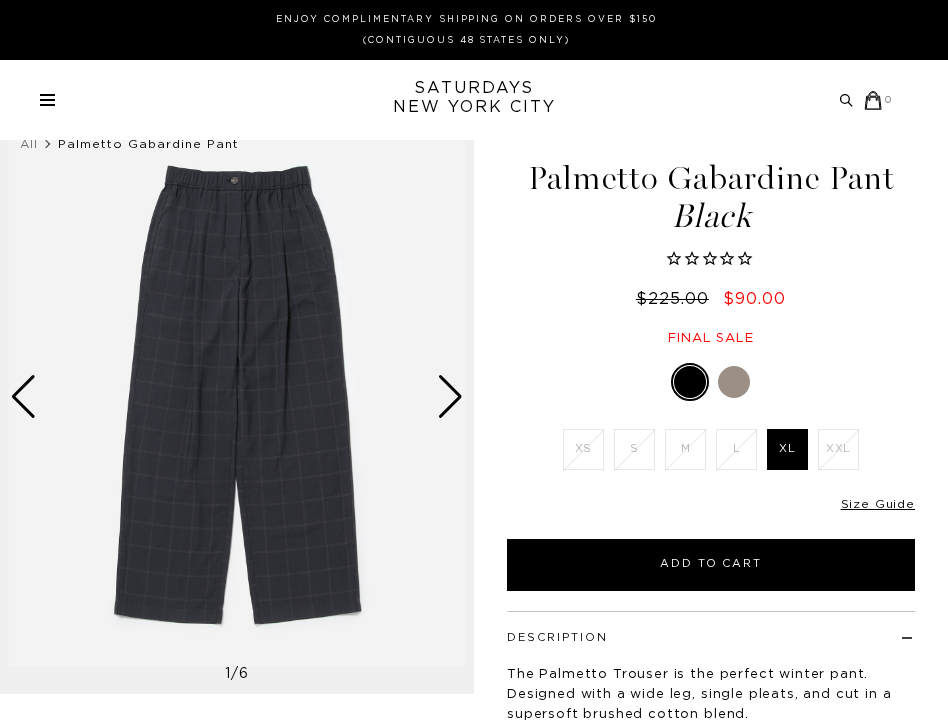 click at bounding box center (450, 397) 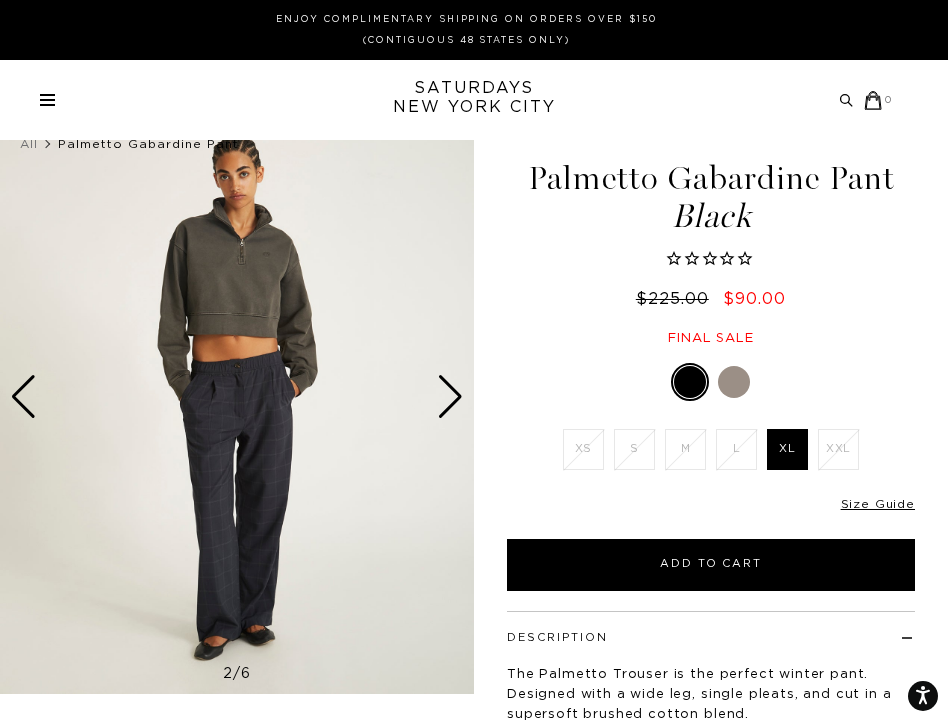 scroll, scrollTop: 0, scrollLeft: 0, axis: both 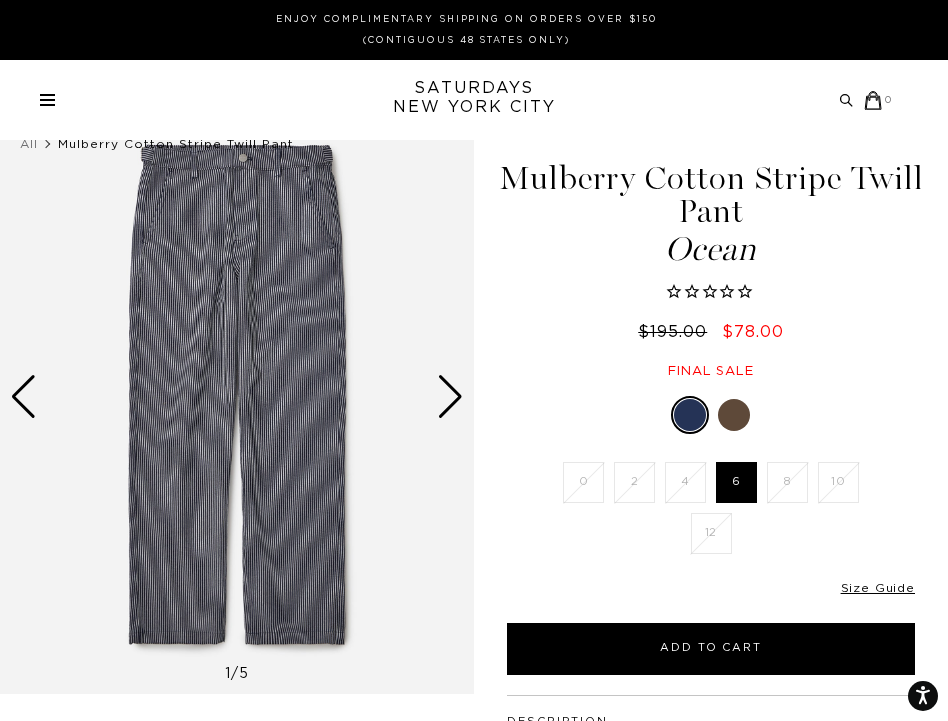 click at bounding box center (450, 397) 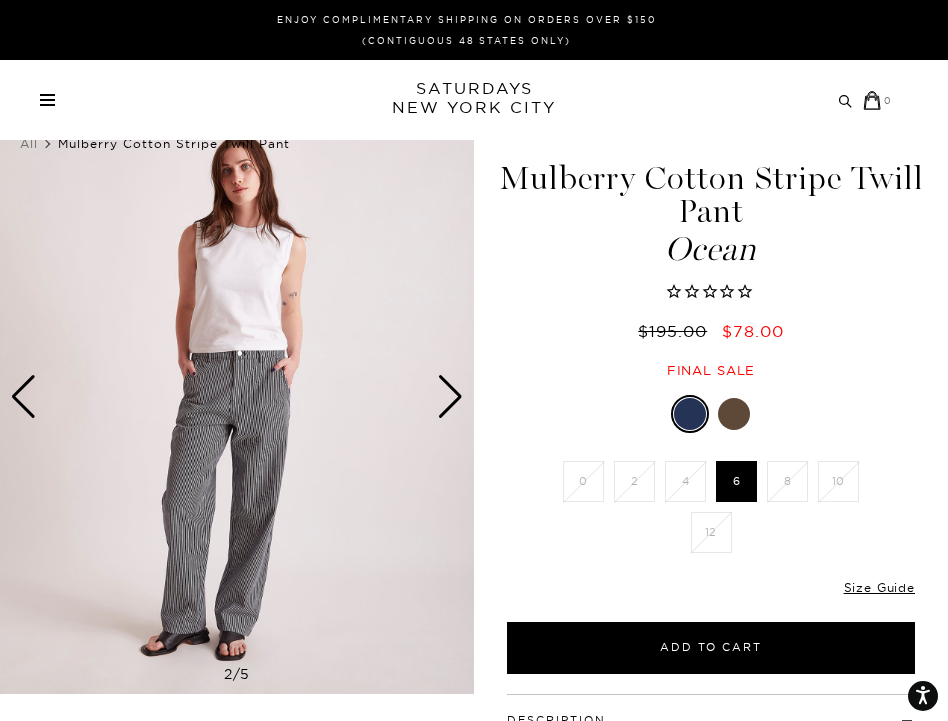 click at bounding box center (450, 397) 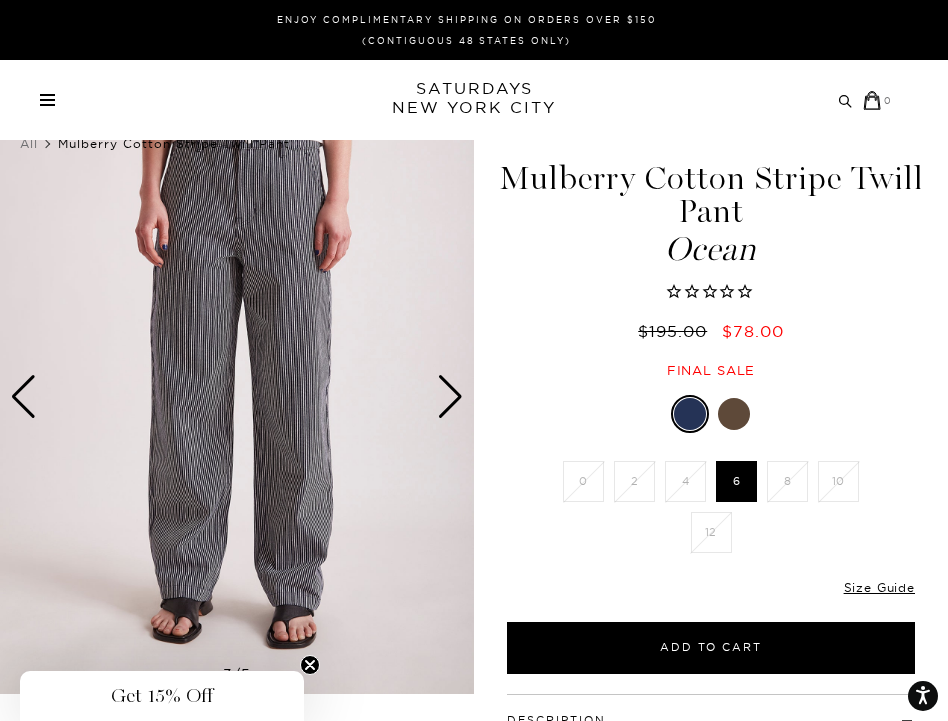 click at bounding box center [450, 397] 